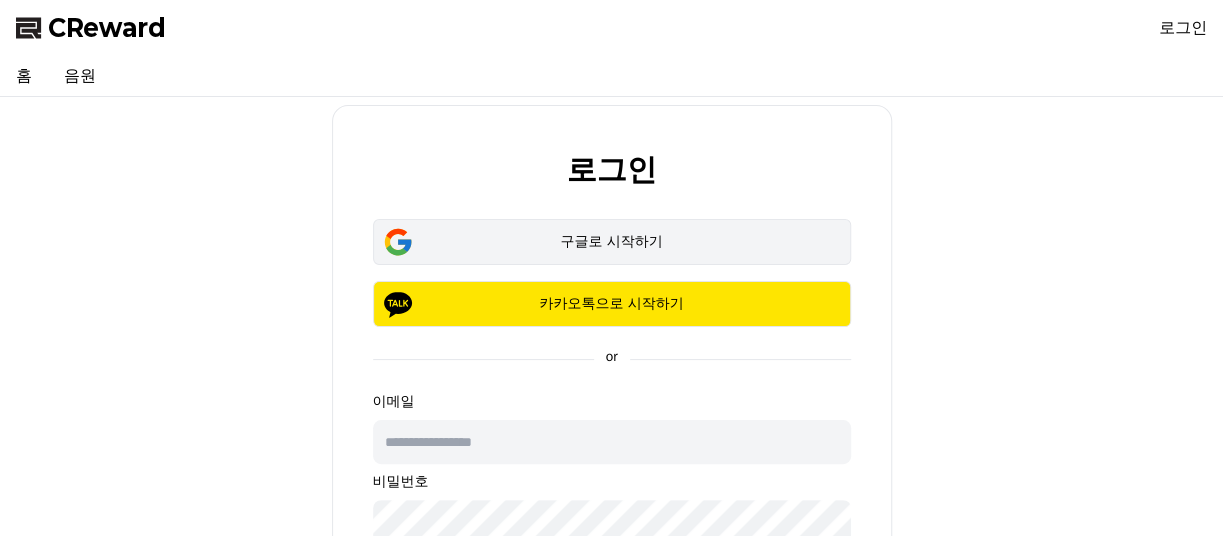 scroll, scrollTop: 0, scrollLeft: 0, axis: both 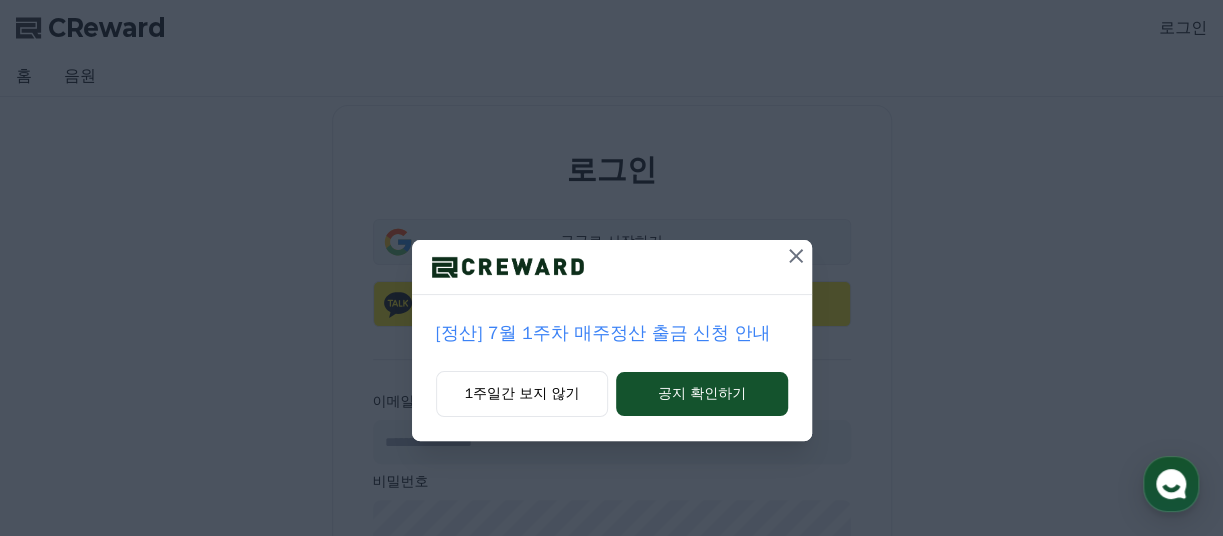 click at bounding box center [612, 267] 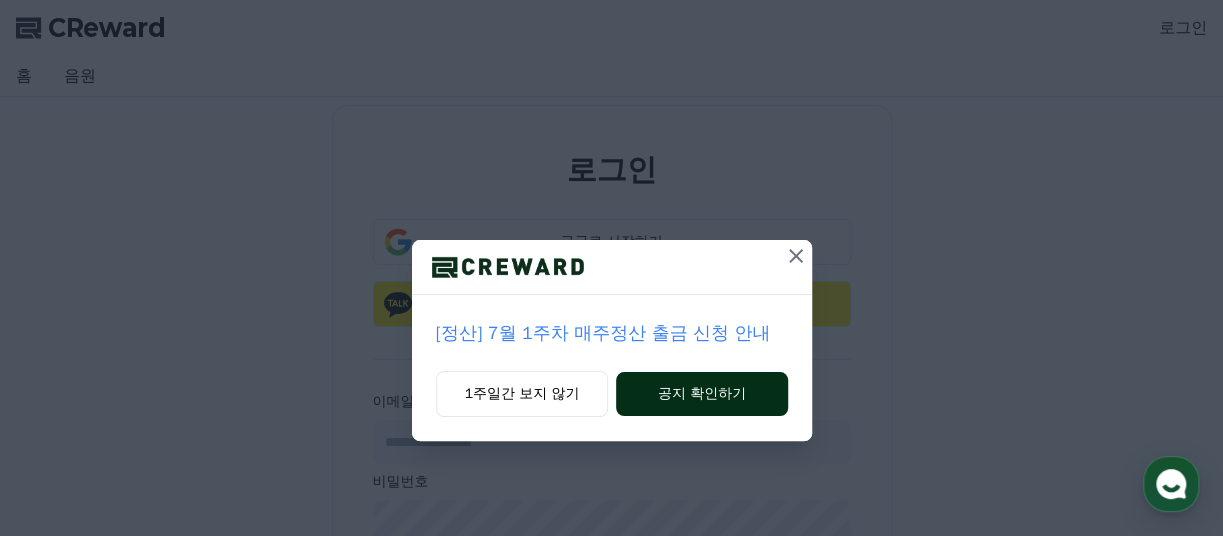 click on "공지 확인하기" at bounding box center (701, 394) 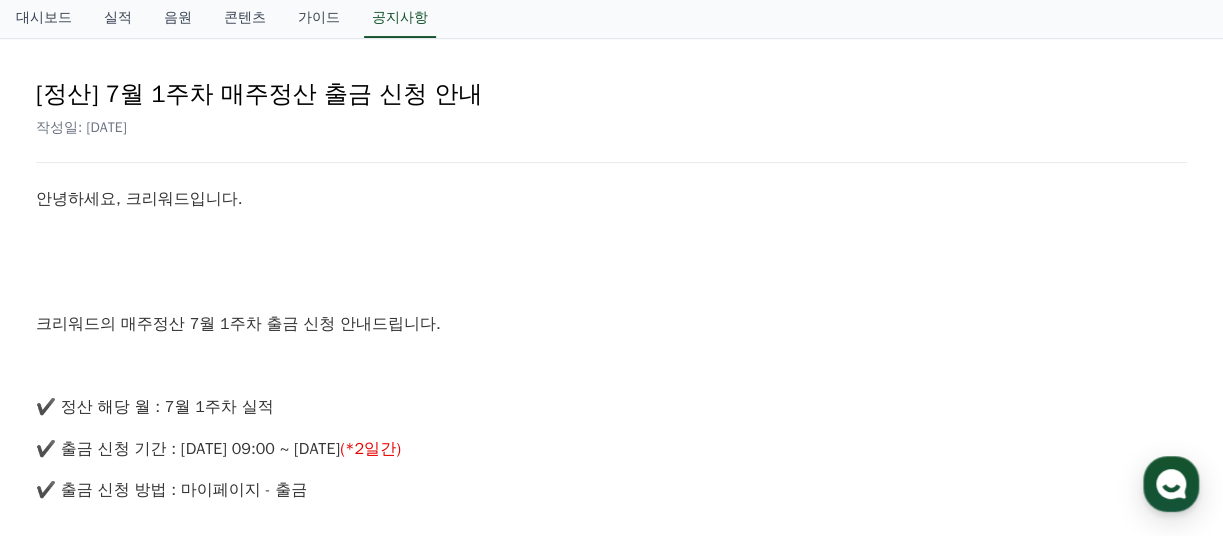 scroll, scrollTop: 0, scrollLeft: 0, axis: both 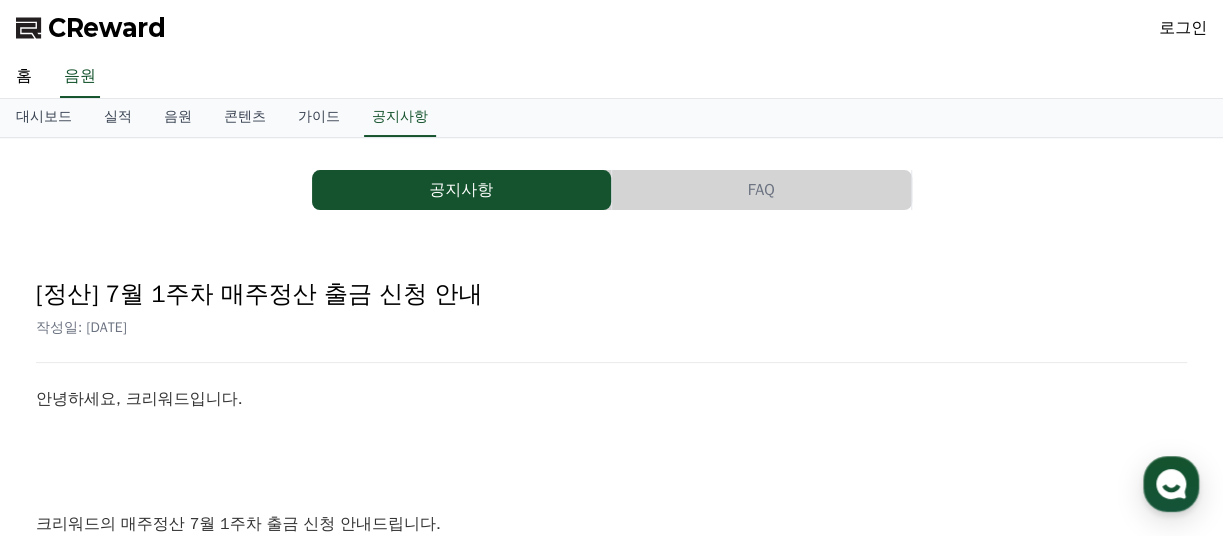 click on "공지사항 FAQ" at bounding box center (611, 190) 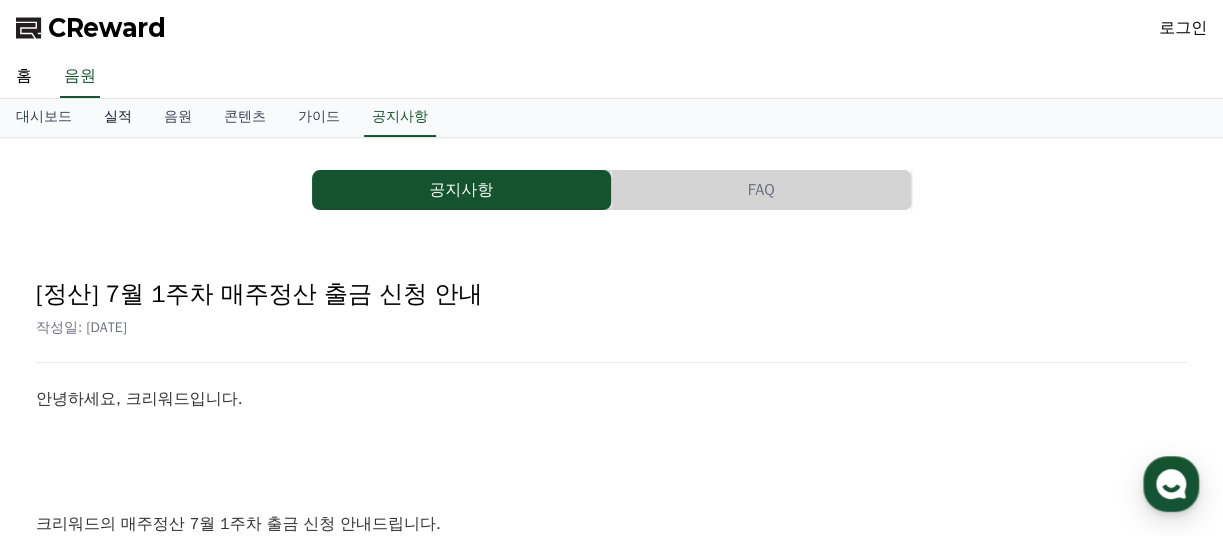 click on "실적" at bounding box center (118, 118) 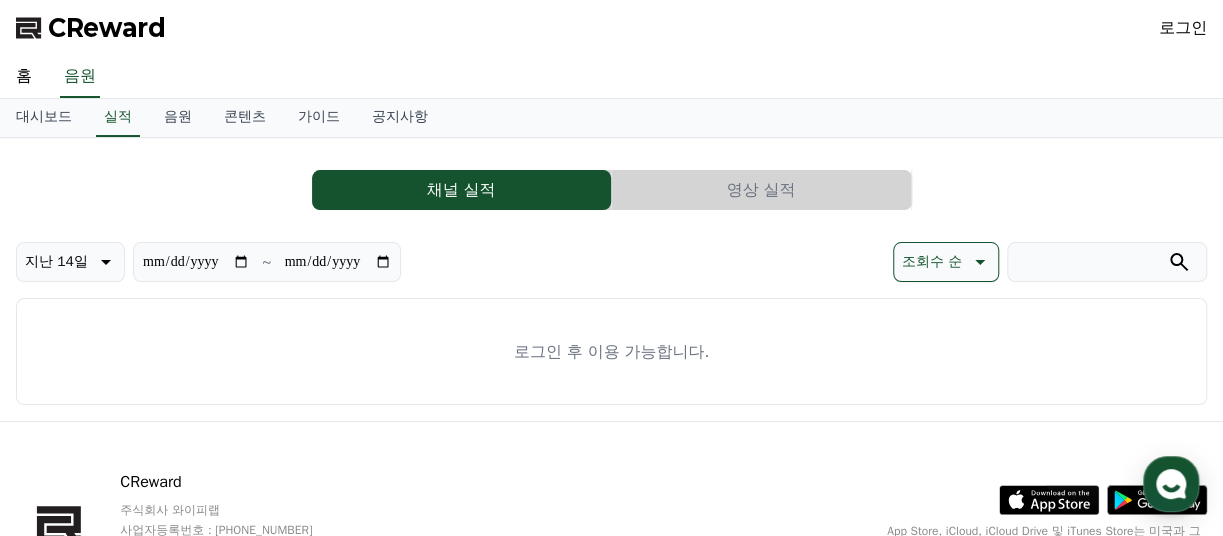 click on "로그인" at bounding box center [1183, 28] 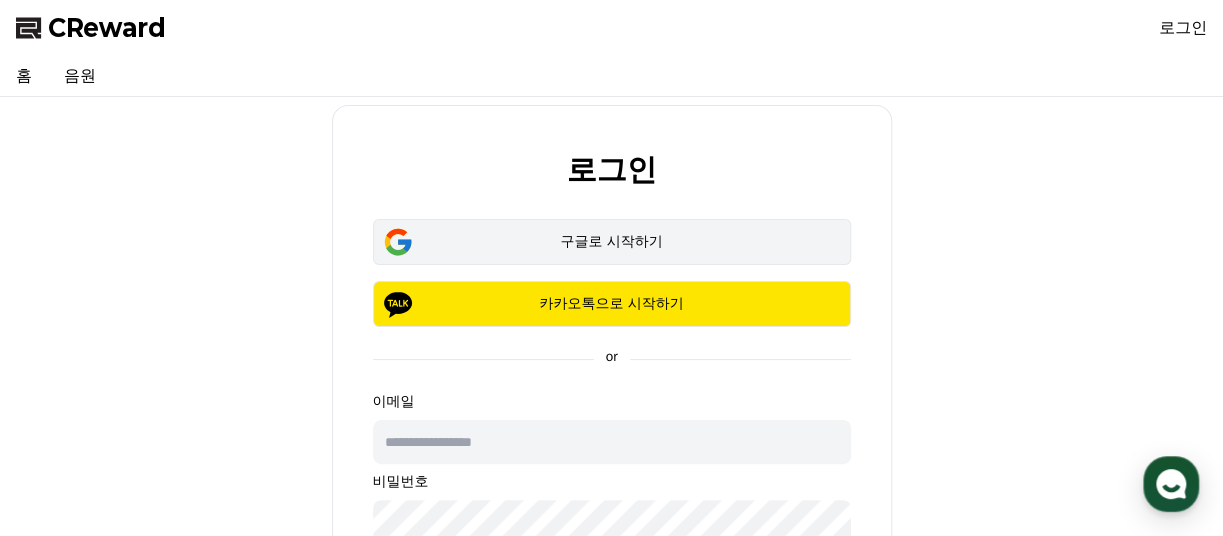 click on "구글로 시작하기" at bounding box center [612, 242] 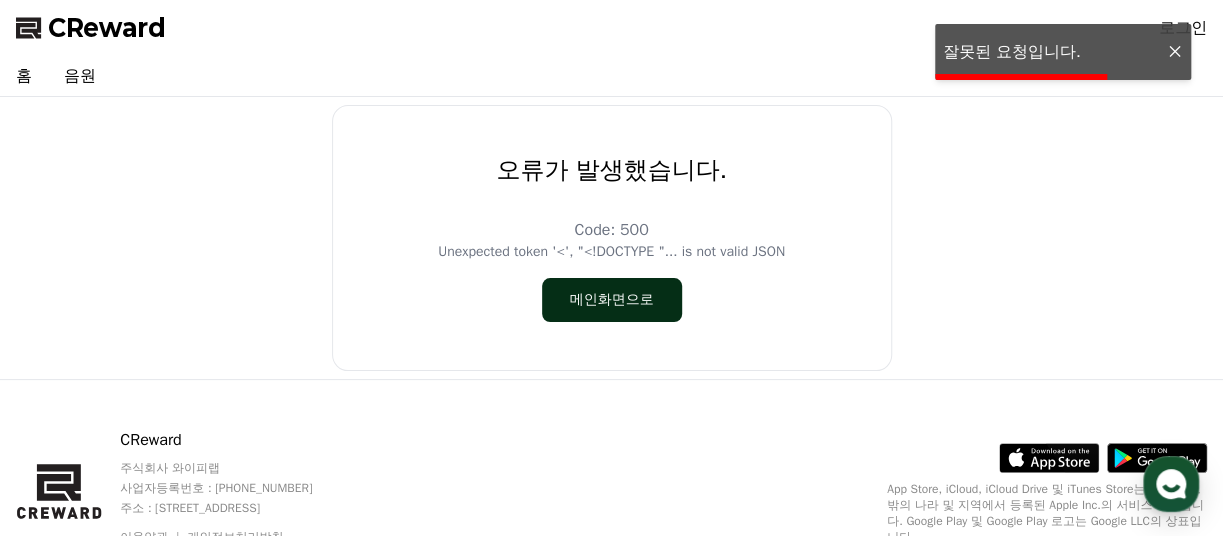 click on "메인화면으로" at bounding box center (612, 300) 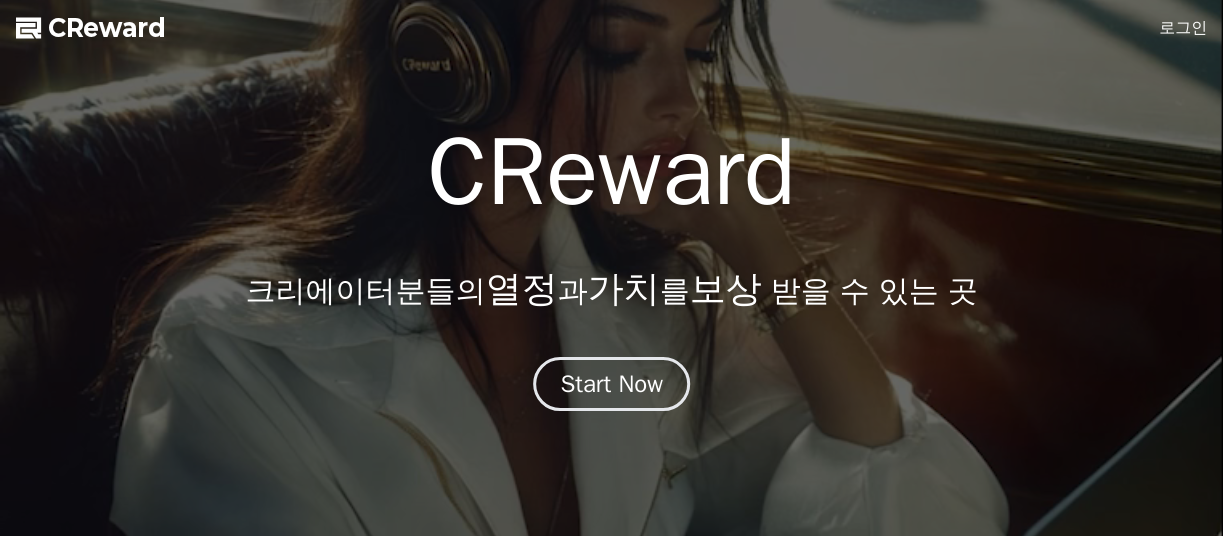 scroll, scrollTop: 0, scrollLeft: 0, axis: both 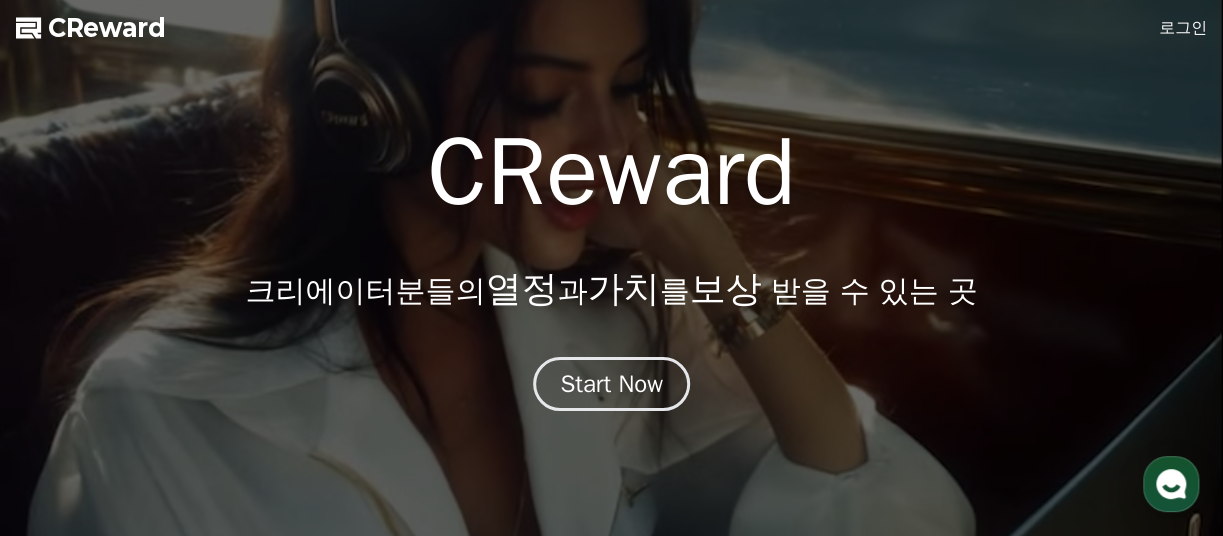 click on "로그인" at bounding box center [1183, 28] 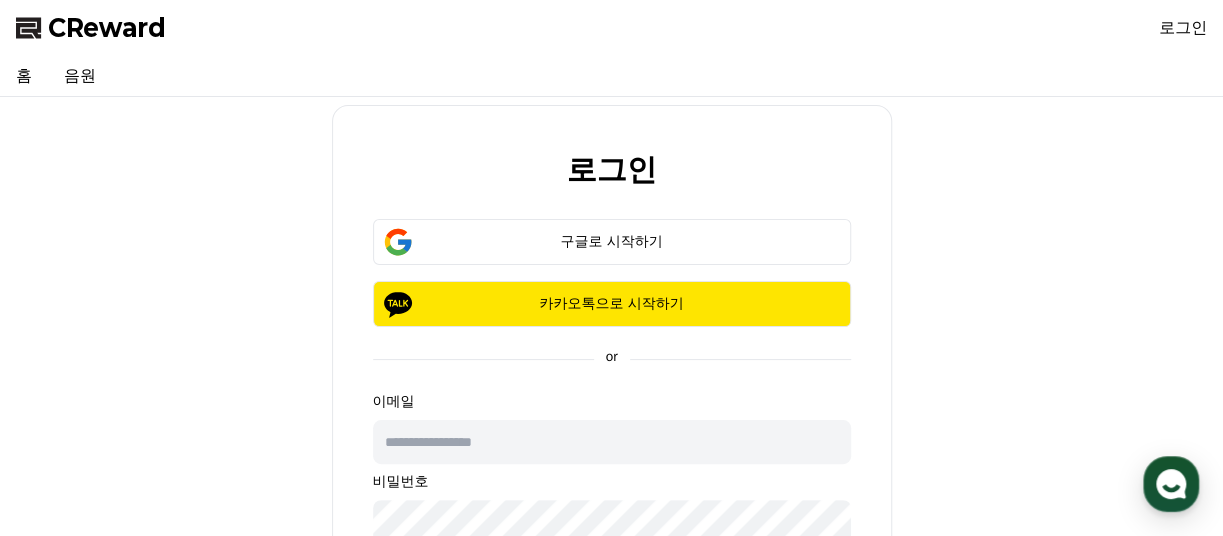 scroll, scrollTop: 99, scrollLeft: 0, axis: vertical 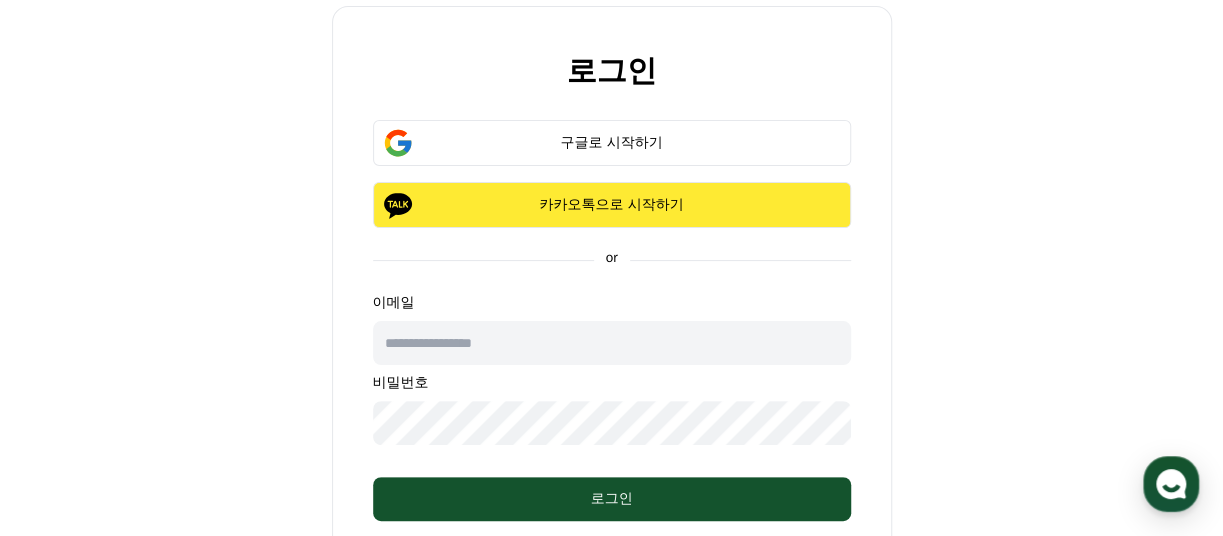 click on "카카오톡으로 시작하기" at bounding box center [612, 205] 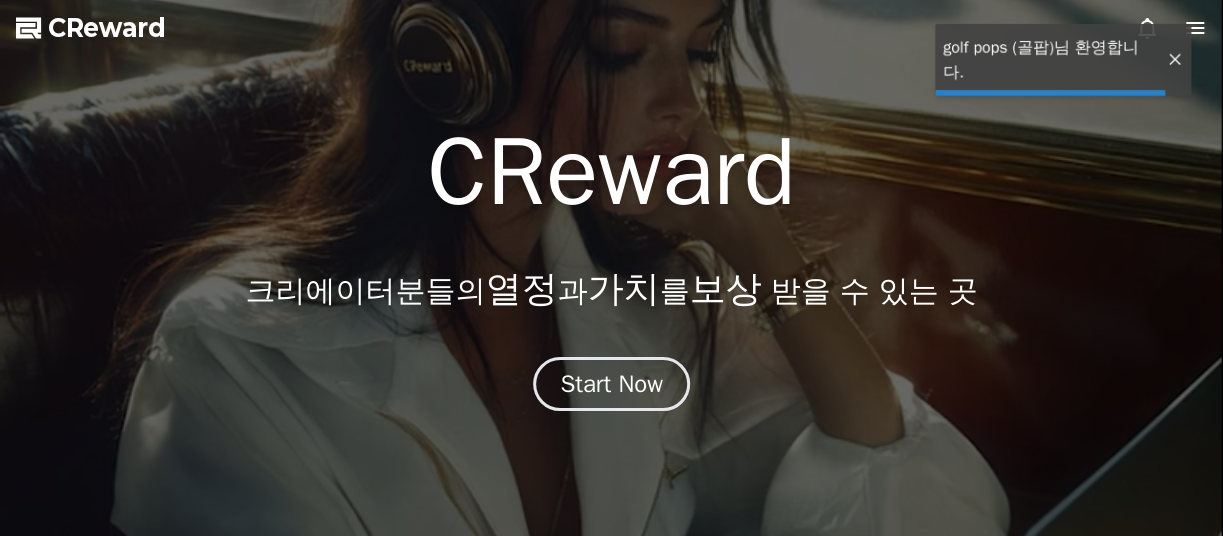 scroll, scrollTop: 0, scrollLeft: 0, axis: both 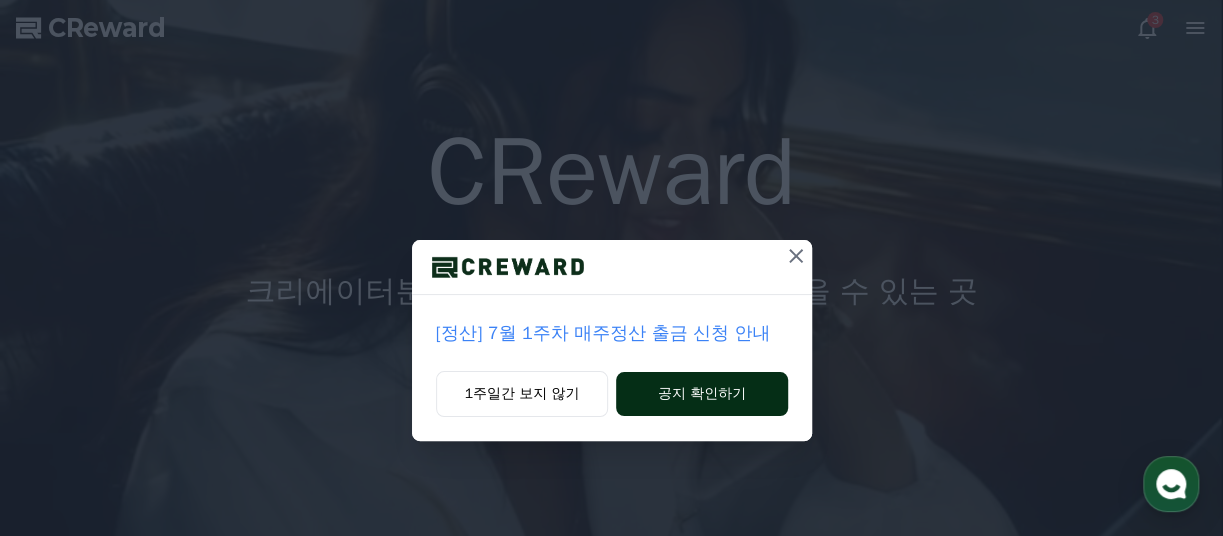 click on "공지 확인하기" at bounding box center [701, 394] 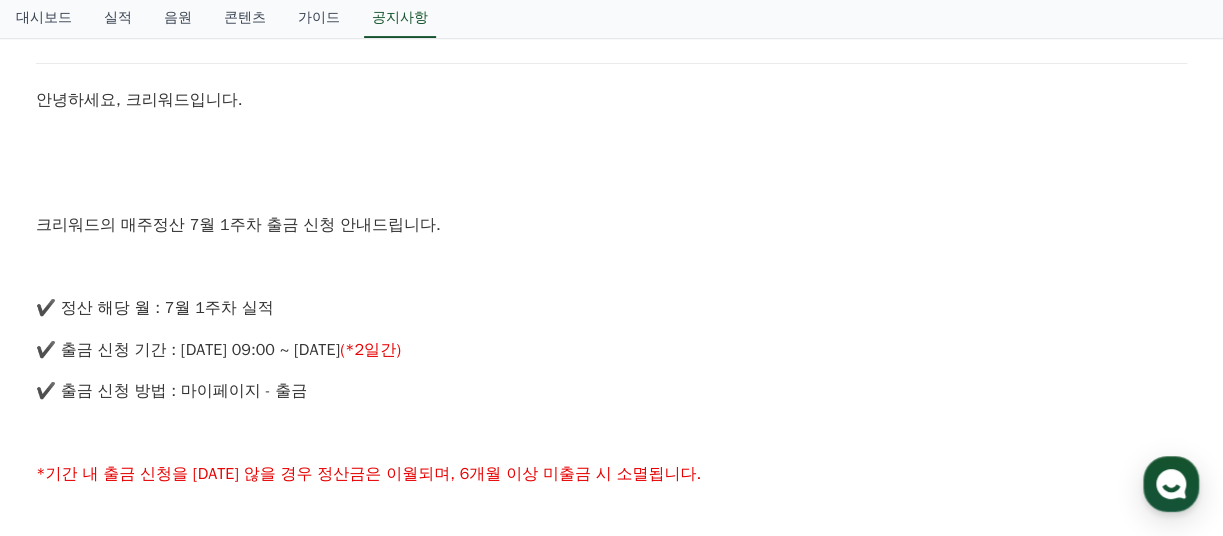 scroll, scrollTop: 0, scrollLeft: 0, axis: both 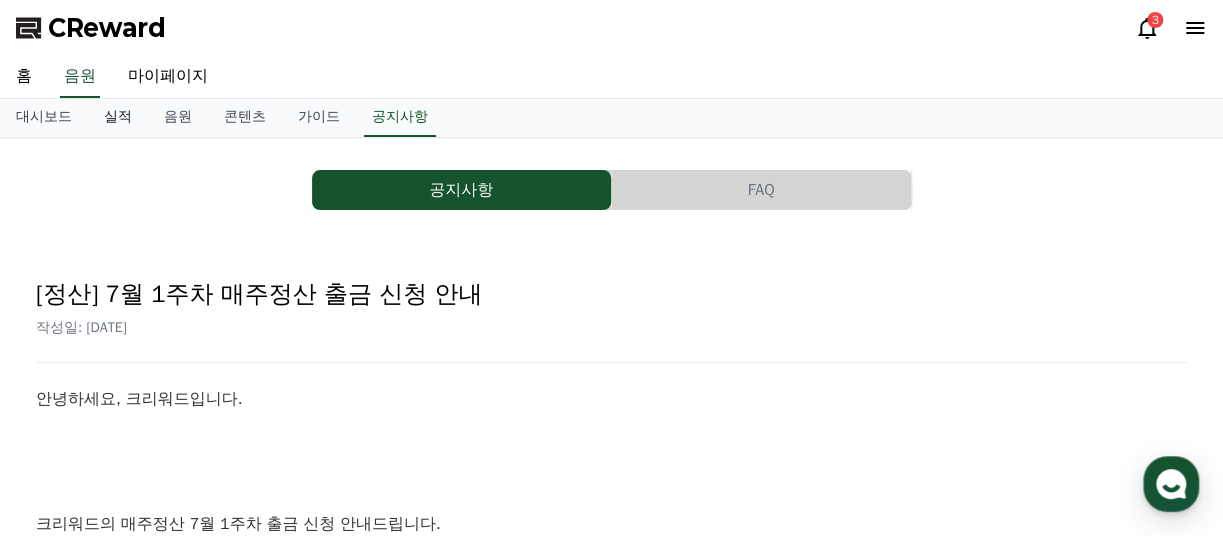 click on "실적" at bounding box center [118, 118] 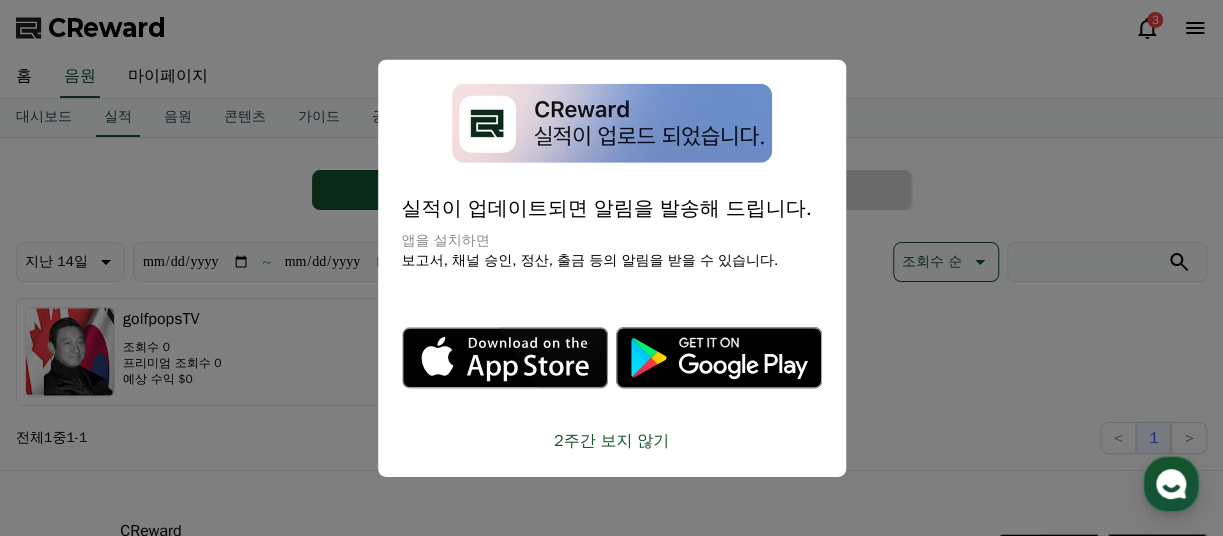 click on "2주간 보지 않기" at bounding box center (612, 440) 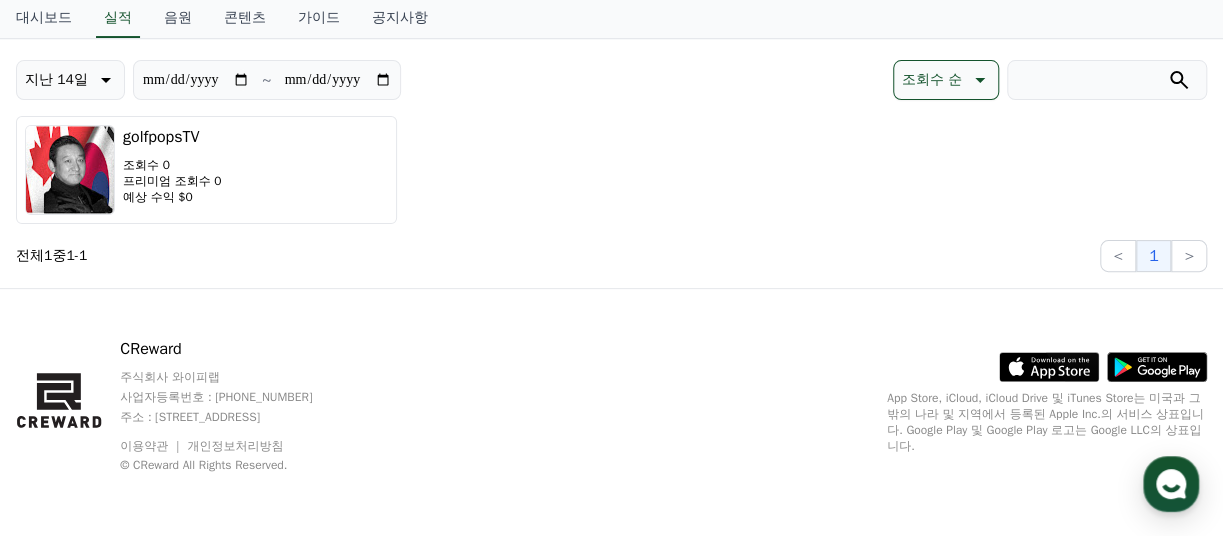 scroll, scrollTop: 0, scrollLeft: 0, axis: both 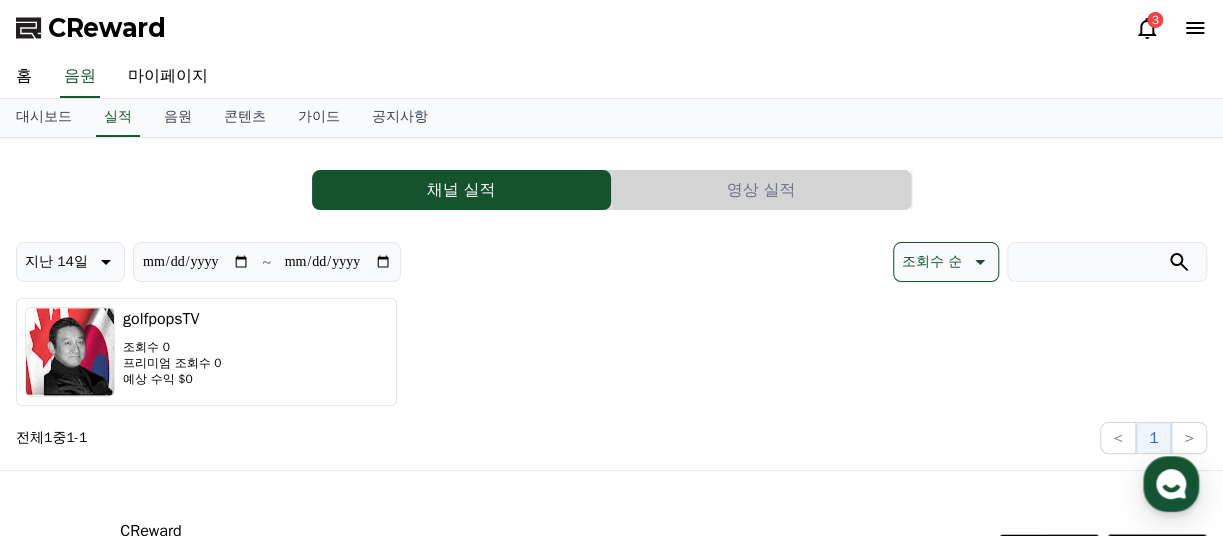 click on "홈 음원 마이페이지" at bounding box center (611, 77) 